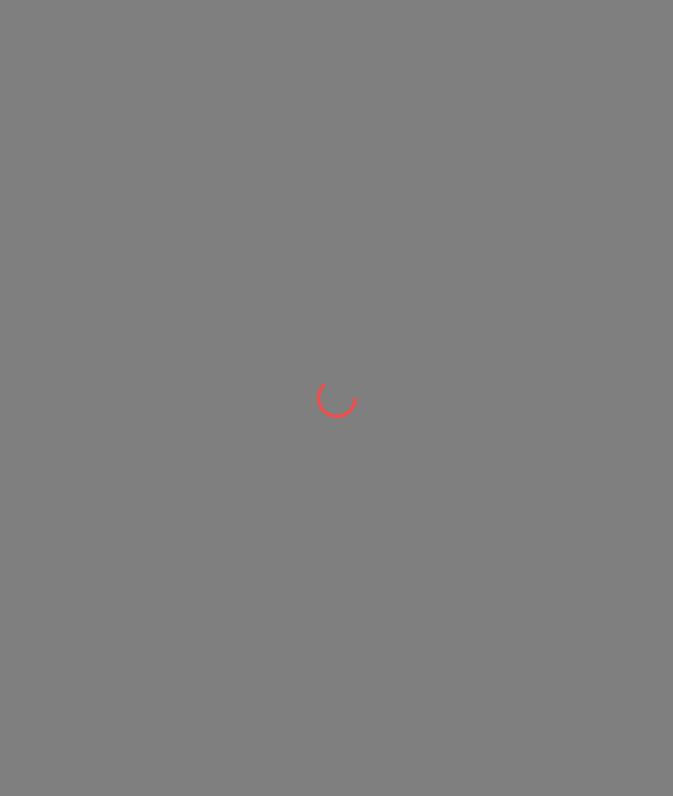 scroll, scrollTop: 0, scrollLeft: 0, axis: both 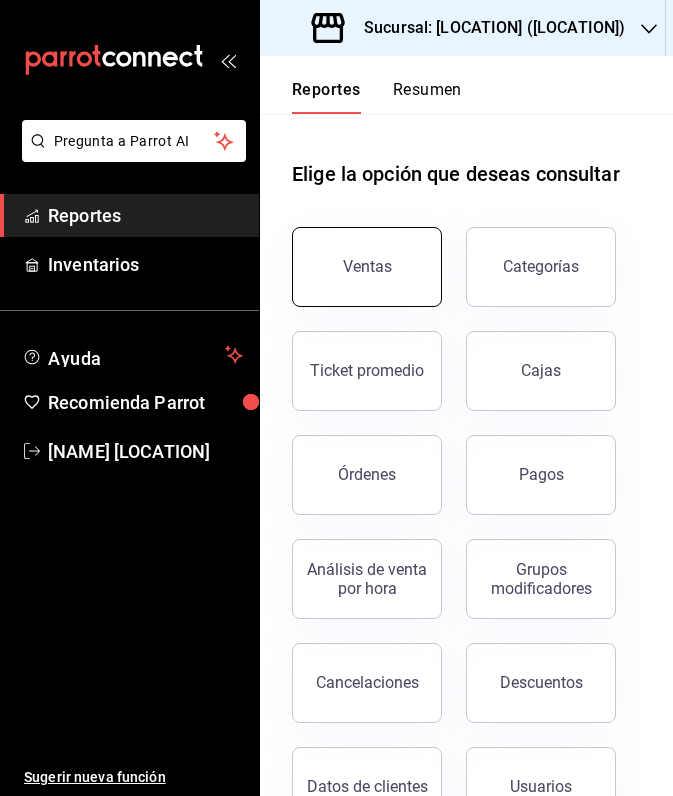 click on "Ventas" at bounding box center [367, 266] 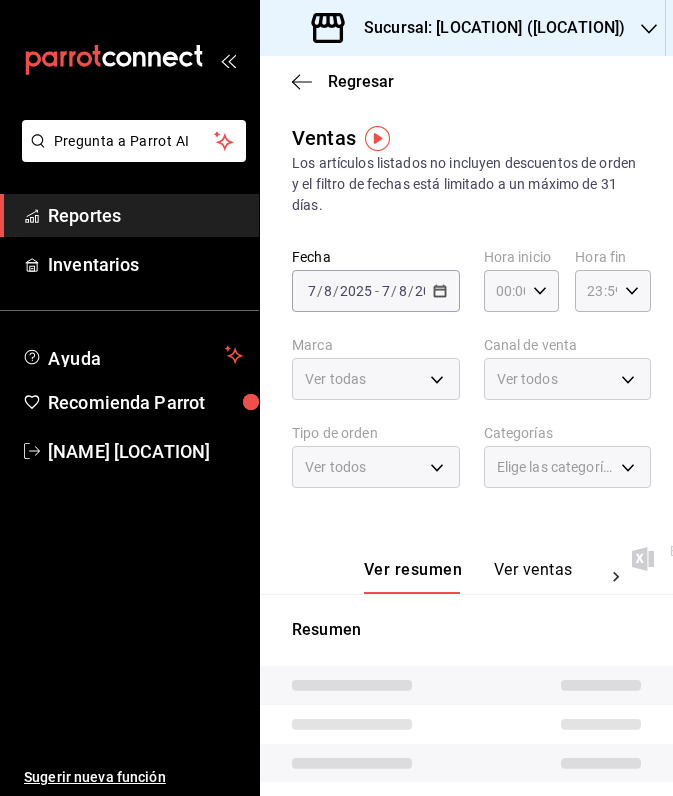 type on "05:00" 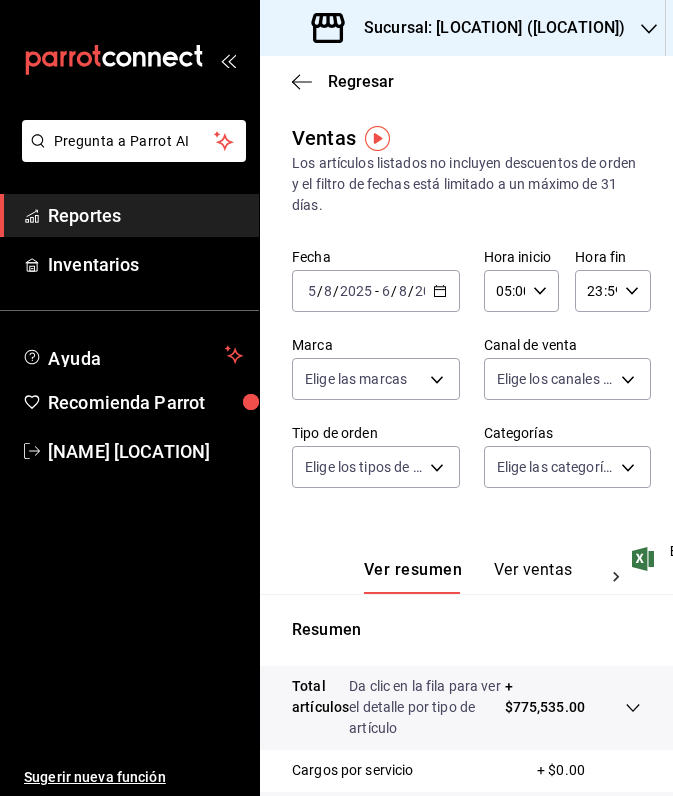 click 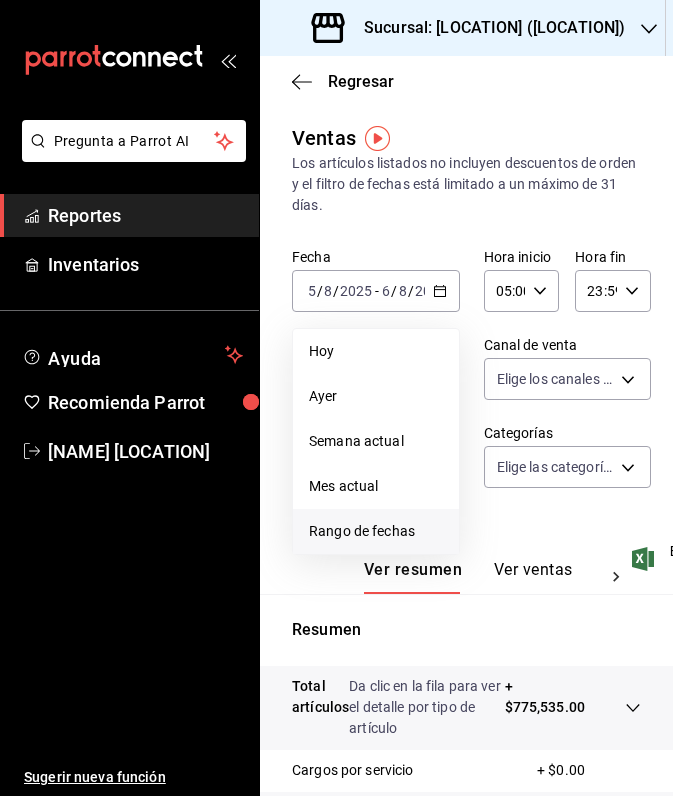 click on "Rango de fechas" at bounding box center (376, 531) 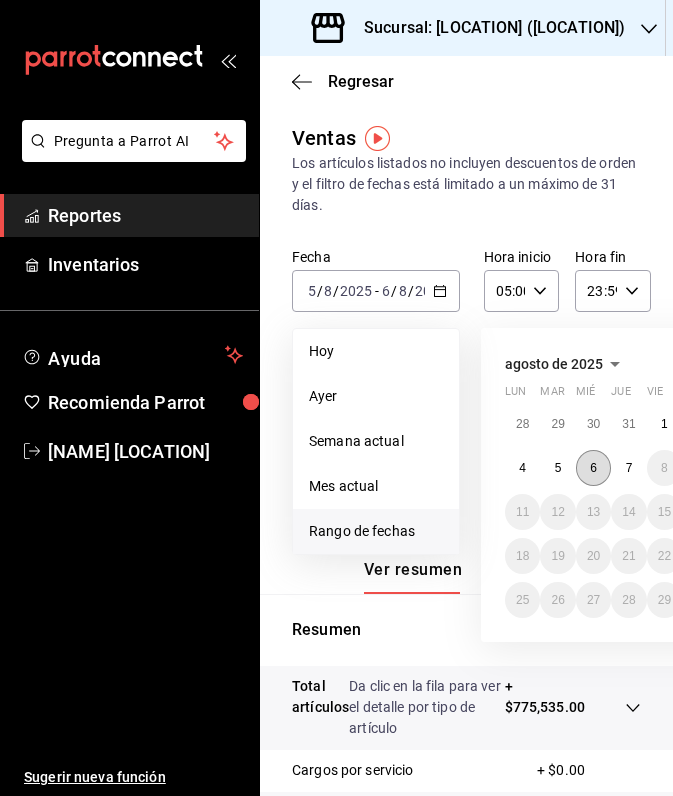 click on "6" at bounding box center (593, 468) 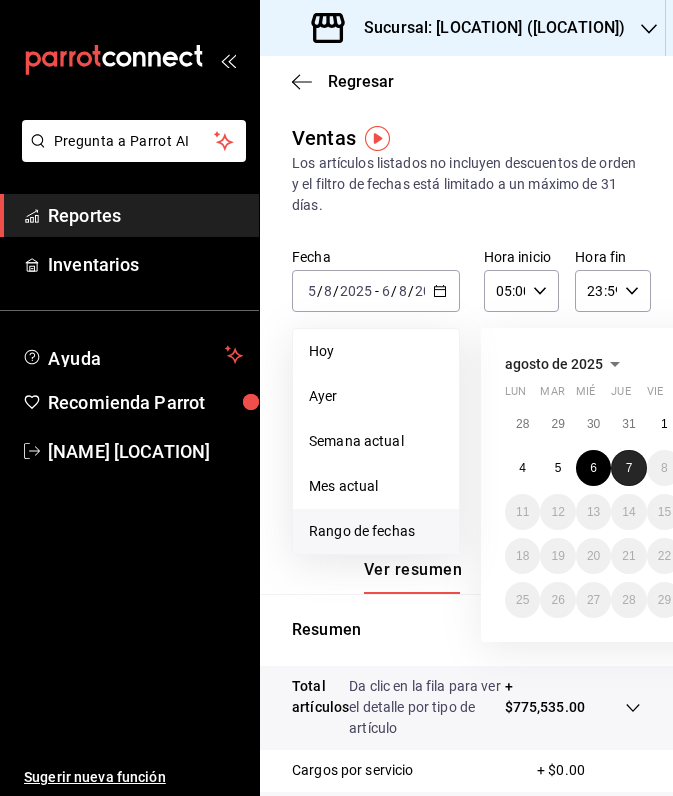 click on "7" at bounding box center (629, 468) 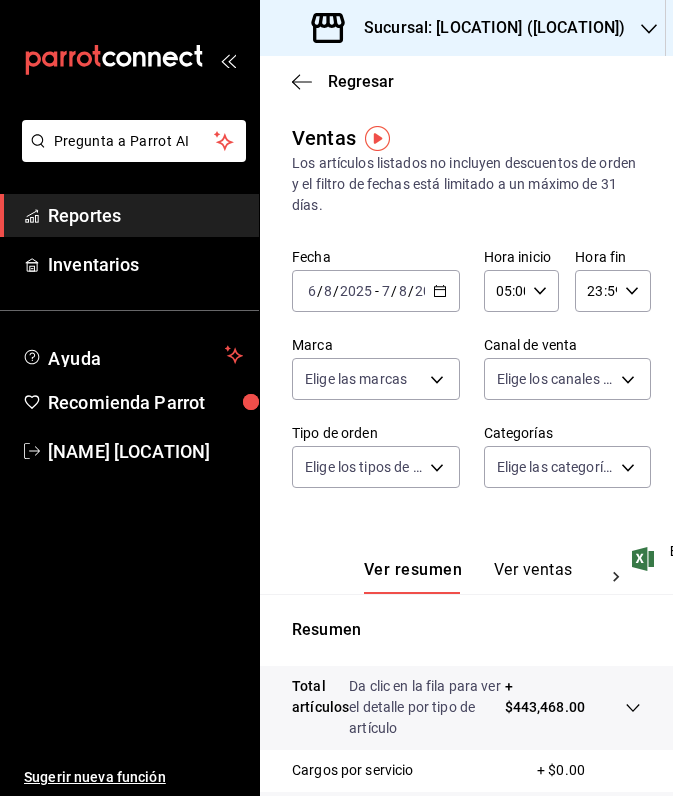 click 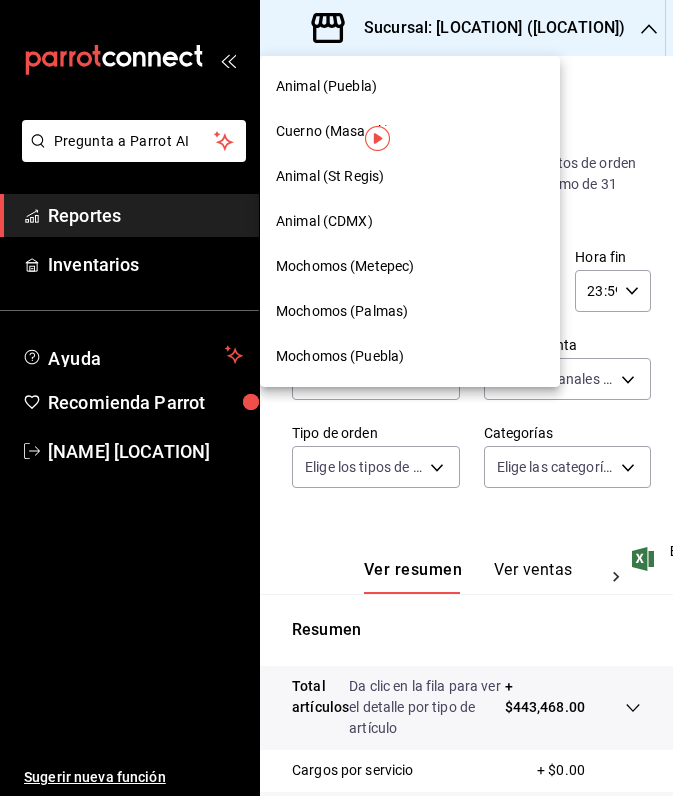click on "Mochomos (Palmas)" at bounding box center [342, 311] 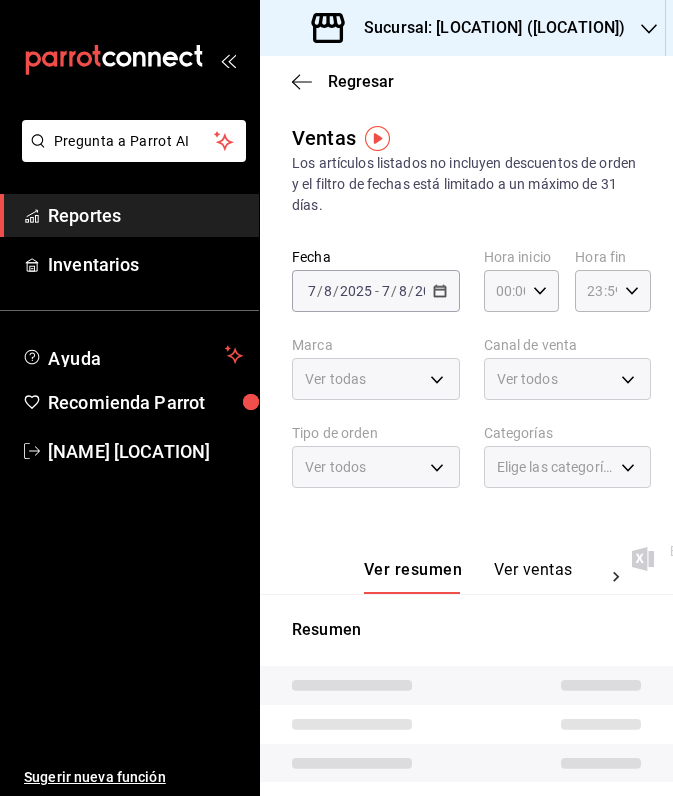 type on "05:00" 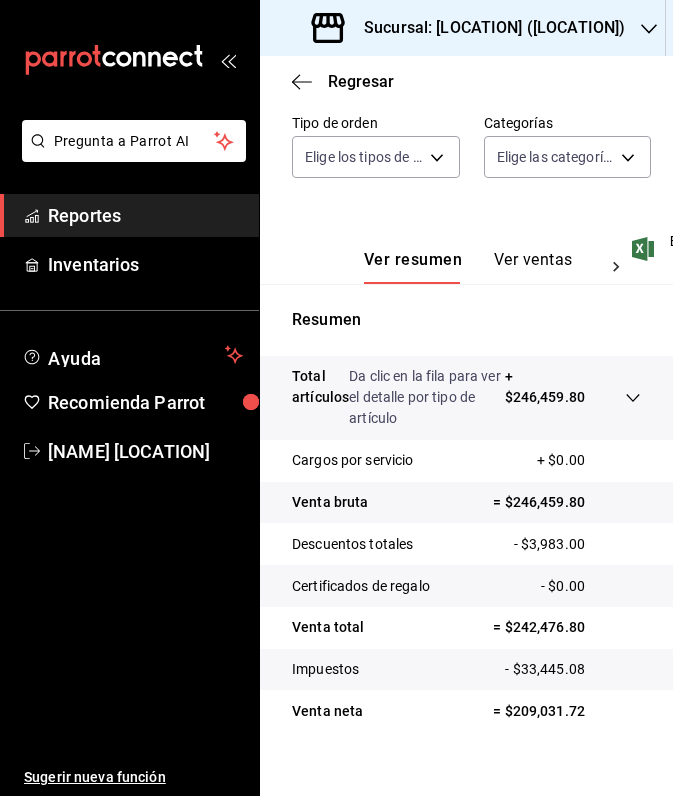 scroll, scrollTop: 313, scrollLeft: 0, axis: vertical 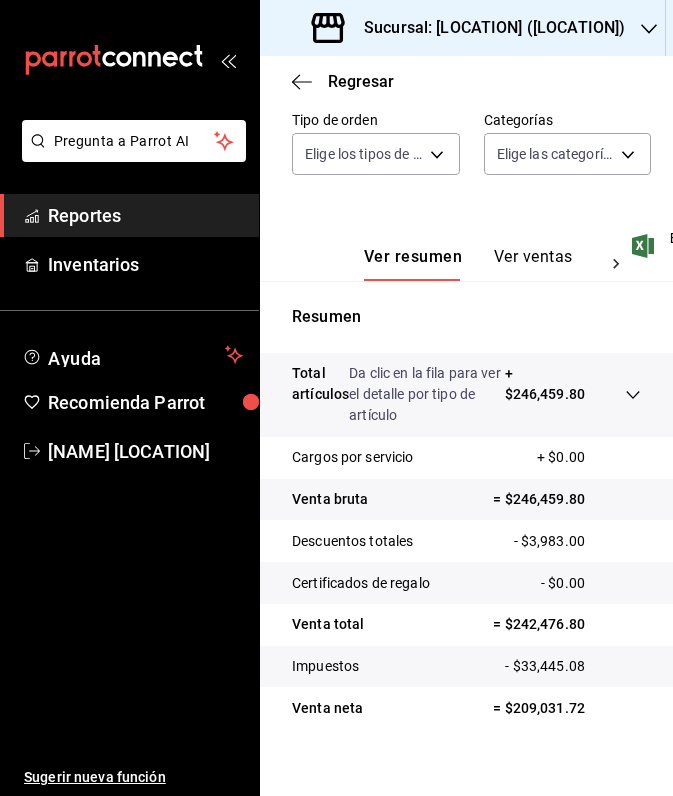 click 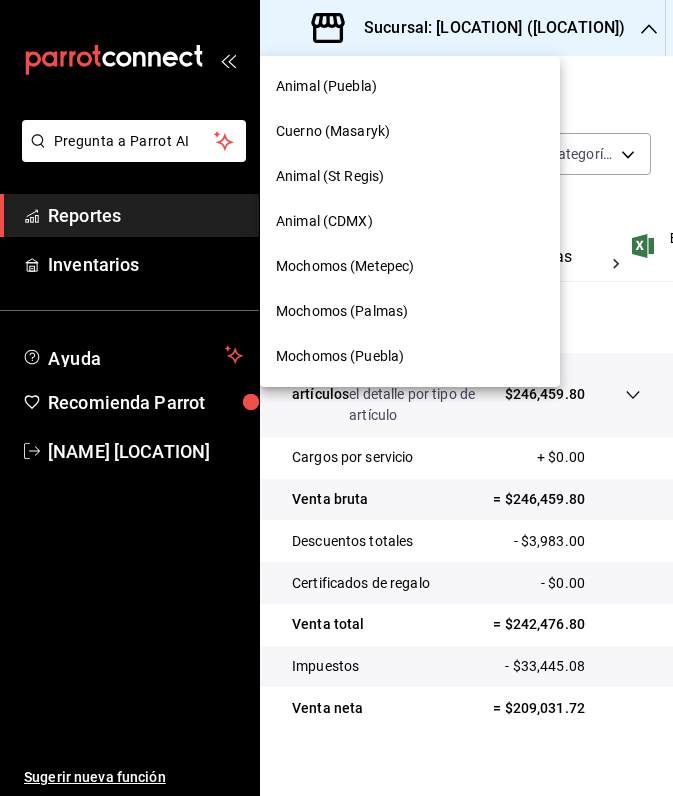 click on "Mochomos (Metepec)" at bounding box center [345, 266] 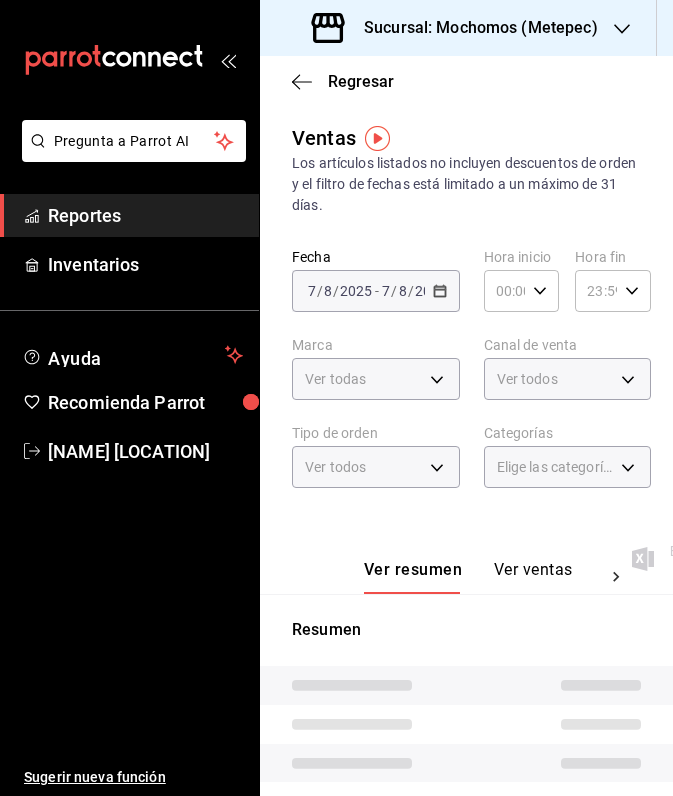 type on "05:00" 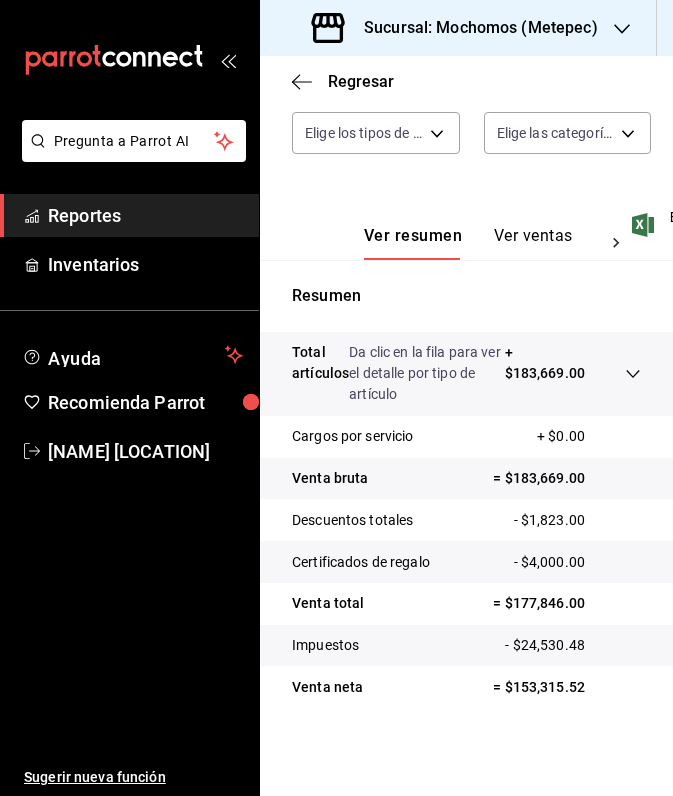 scroll, scrollTop: 334, scrollLeft: 0, axis: vertical 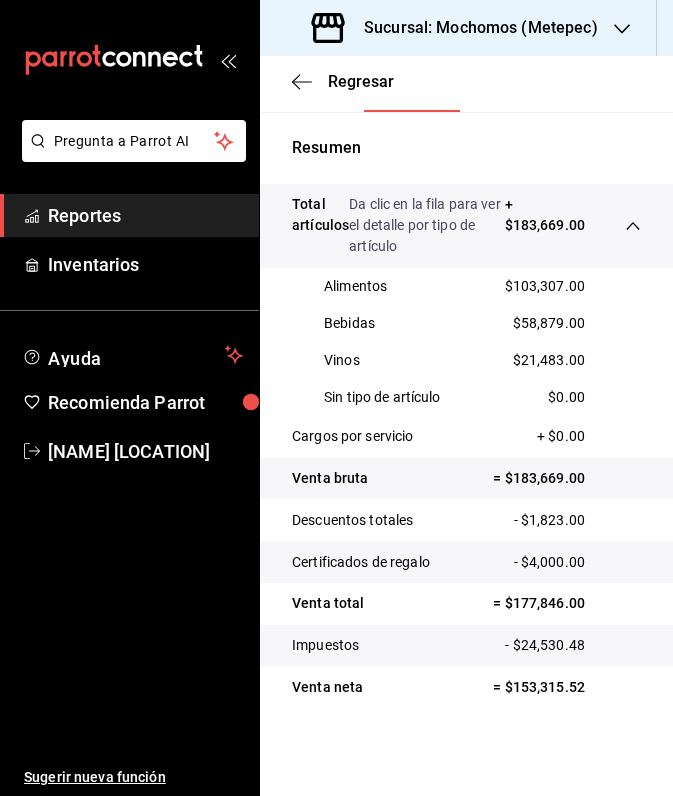 click 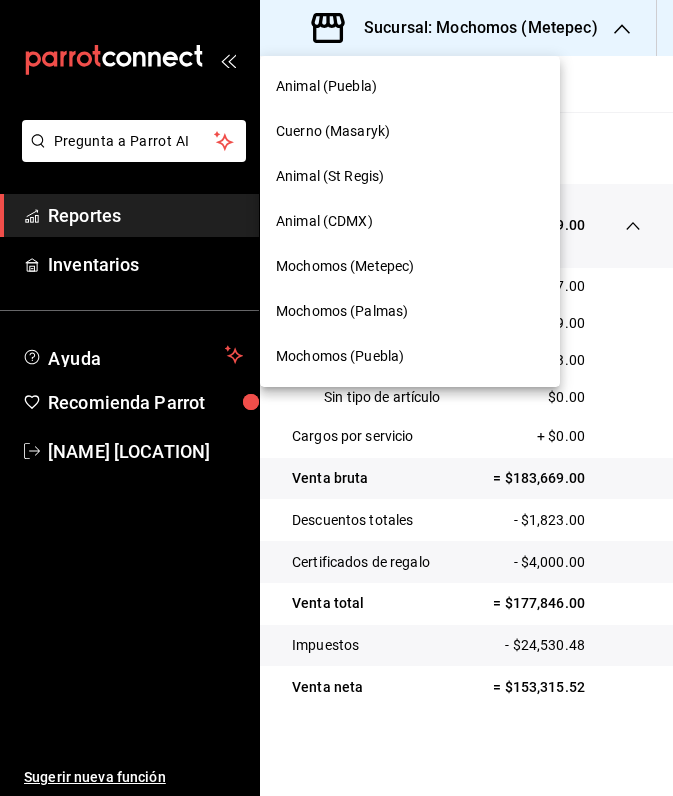 click on "Animal (St Regis)" at bounding box center [330, 176] 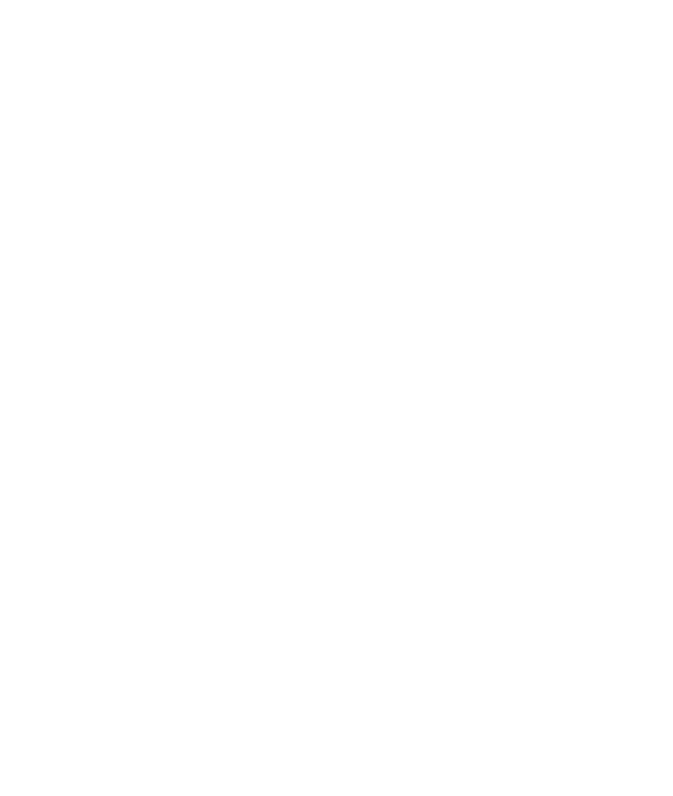 scroll, scrollTop: 0, scrollLeft: 0, axis: both 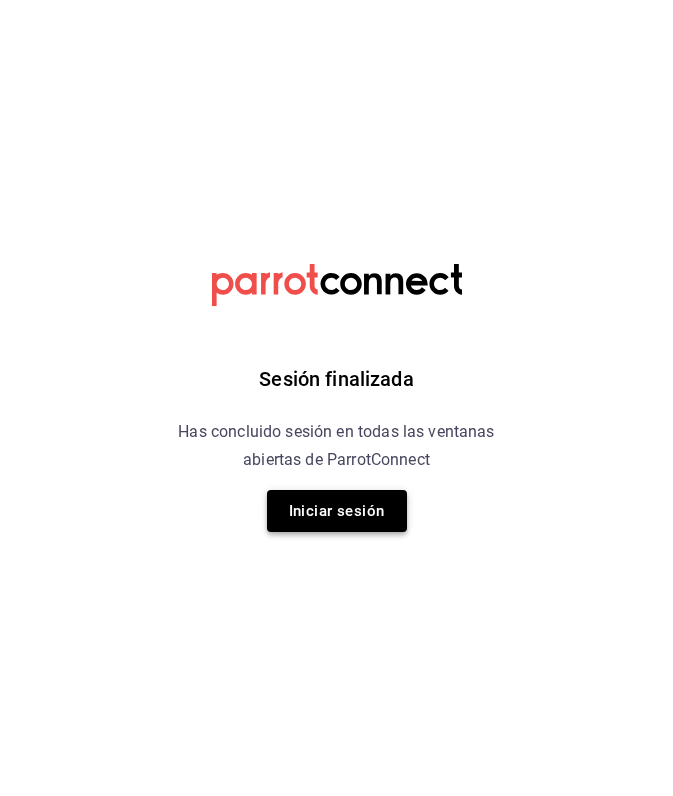 click on "Iniciar sesión" at bounding box center [337, 511] 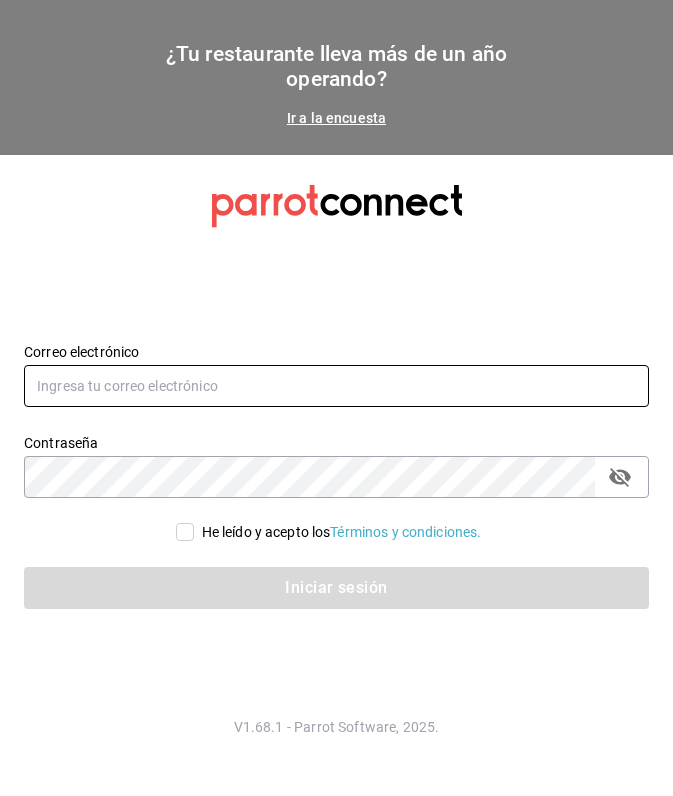 type on "ray.puebla@grupocosteno.com" 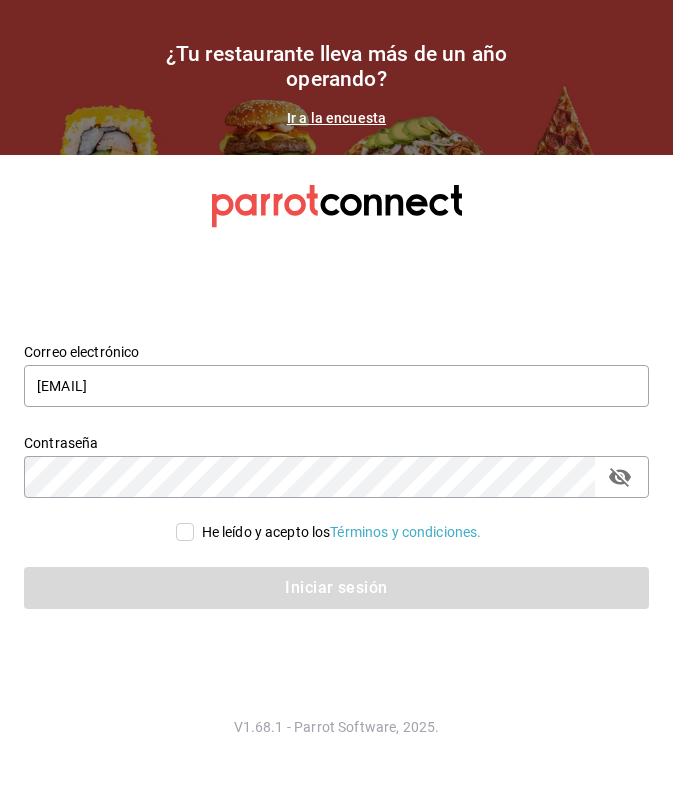 click on "He leído y acepto los  Términos y condiciones." at bounding box center [185, 532] 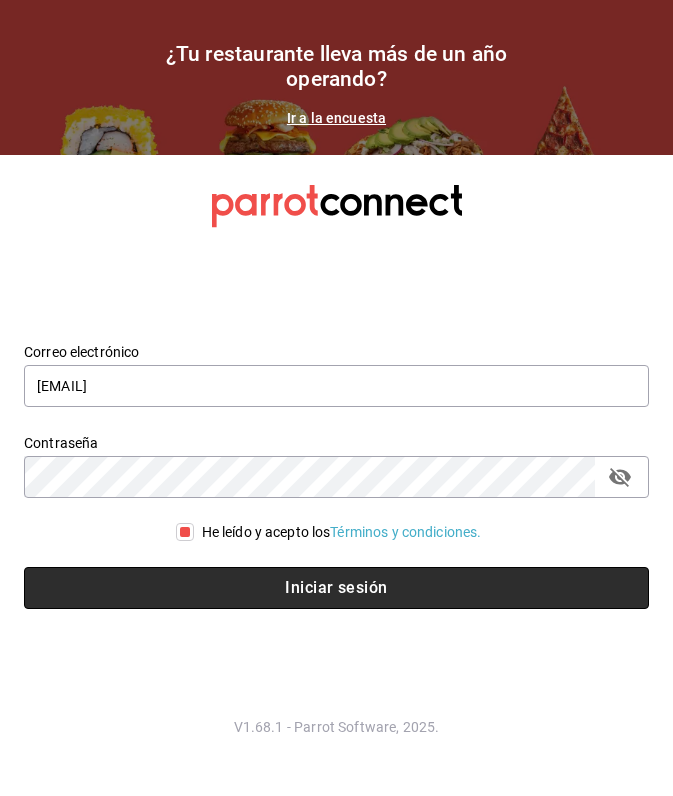 click on "Iniciar sesión" at bounding box center (336, 588) 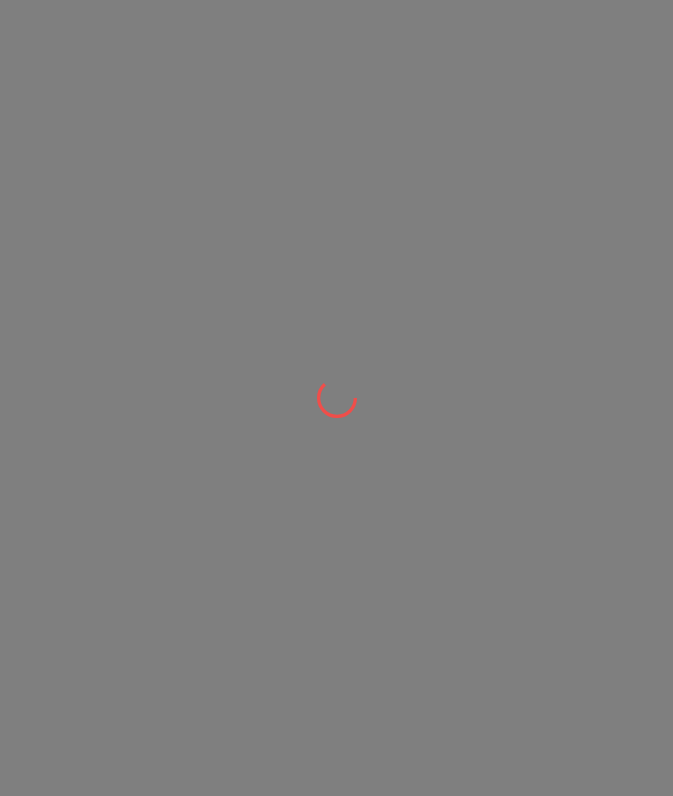 scroll, scrollTop: 0, scrollLeft: 0, axis: both 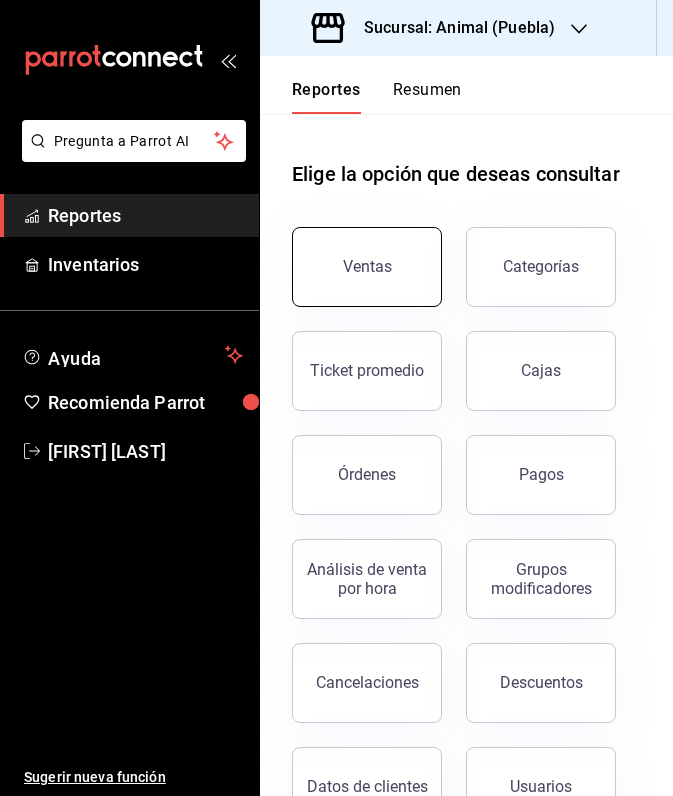 click on "Ventas" at bounding box center [367, 266] 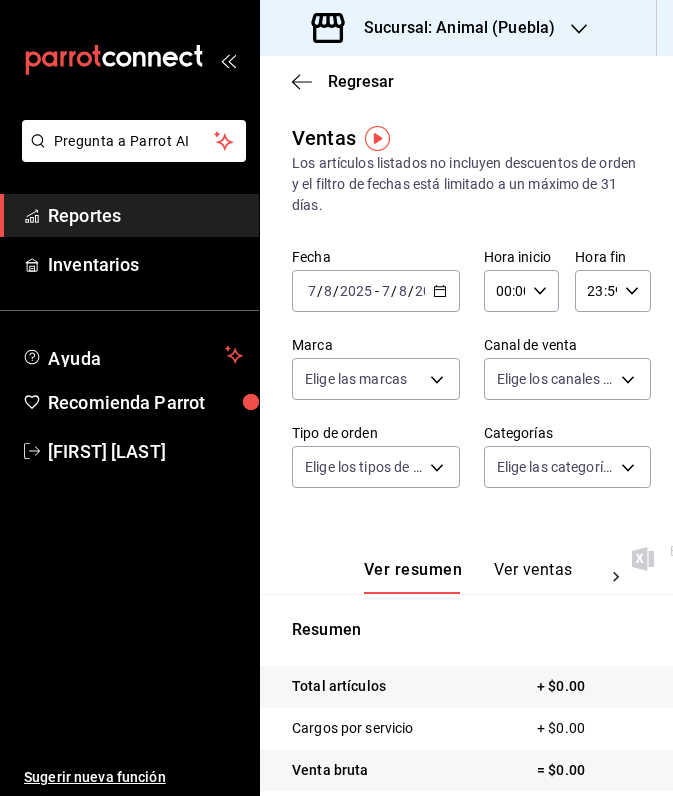 click 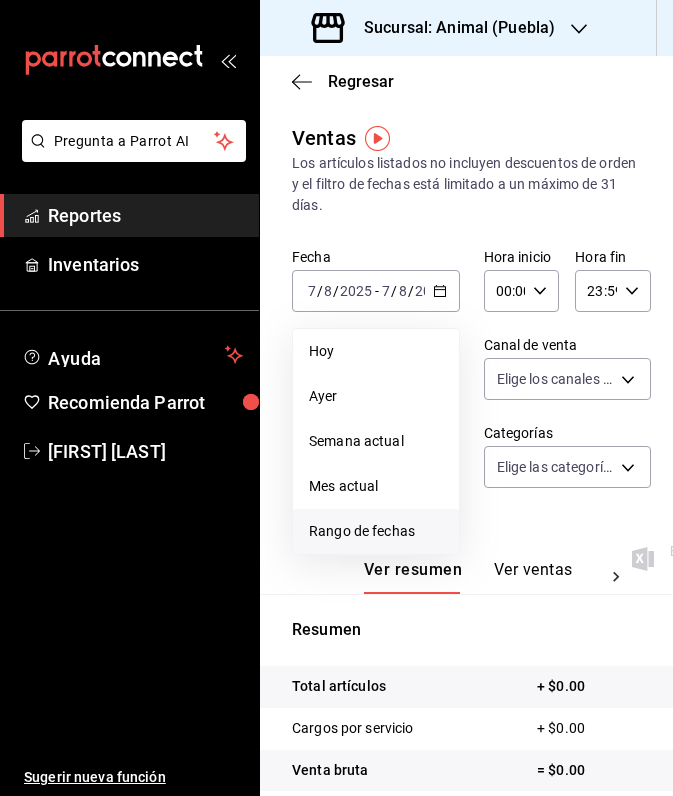 click on "Rango de fechas" at bounding box center (376, 531) 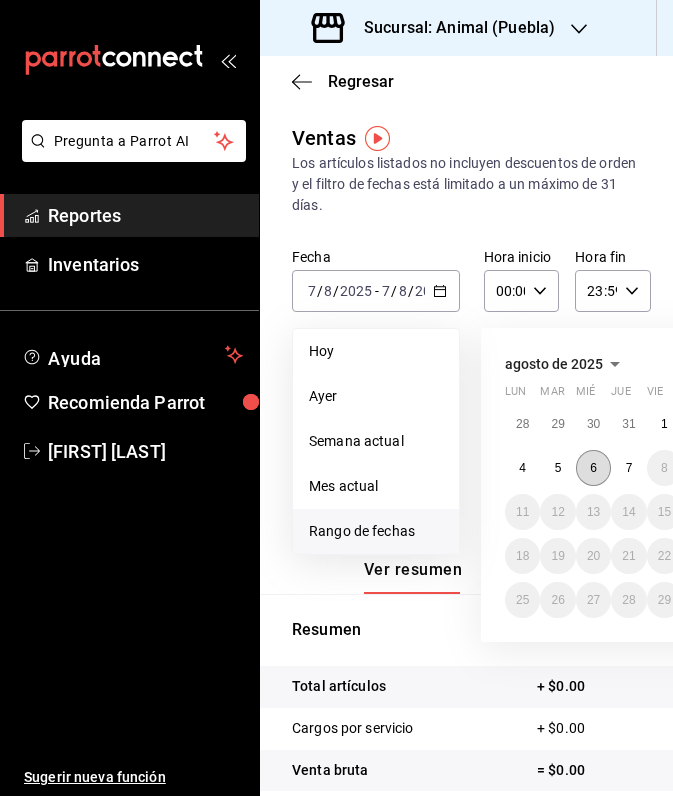click on "6" at bounding box center [593, 468] 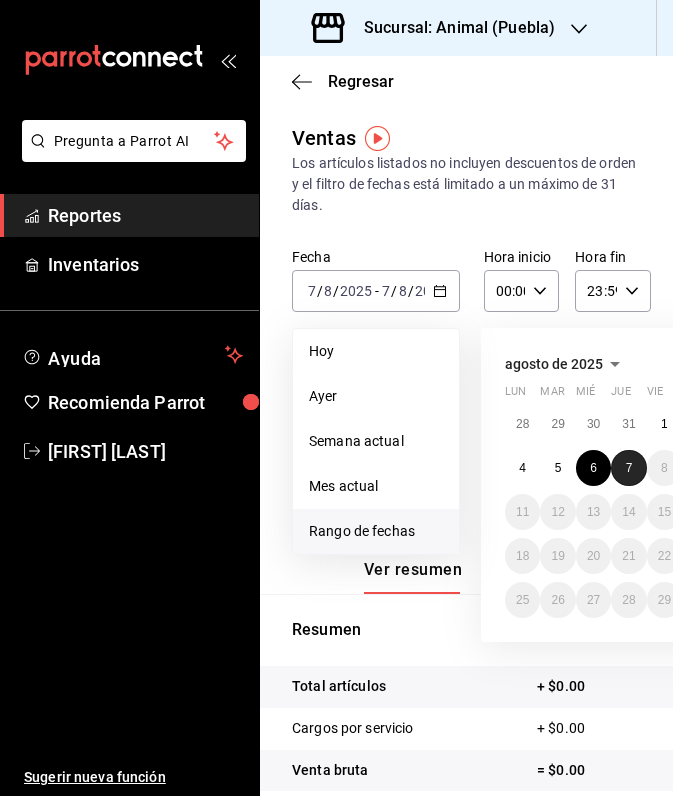 click on "7" at bounding box center (628, 468) 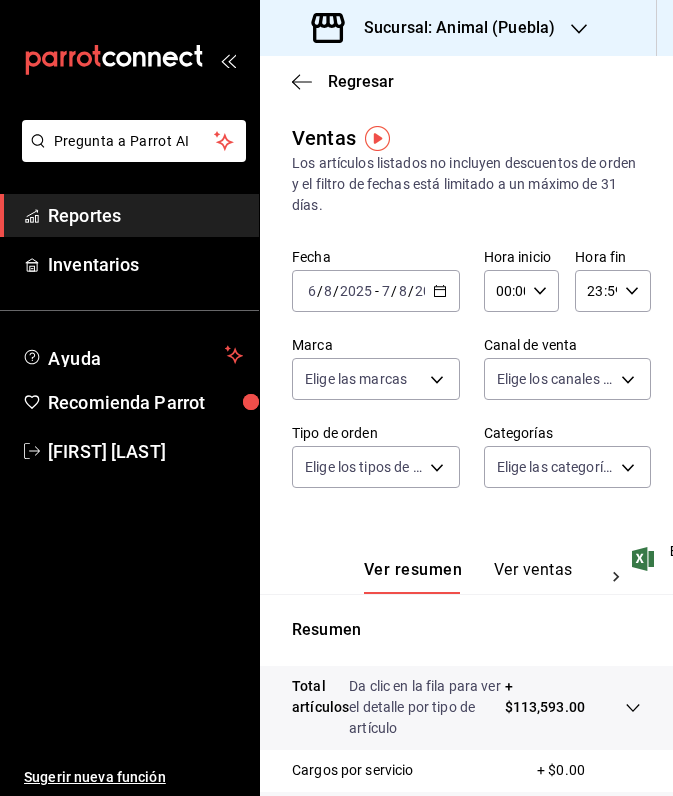 click 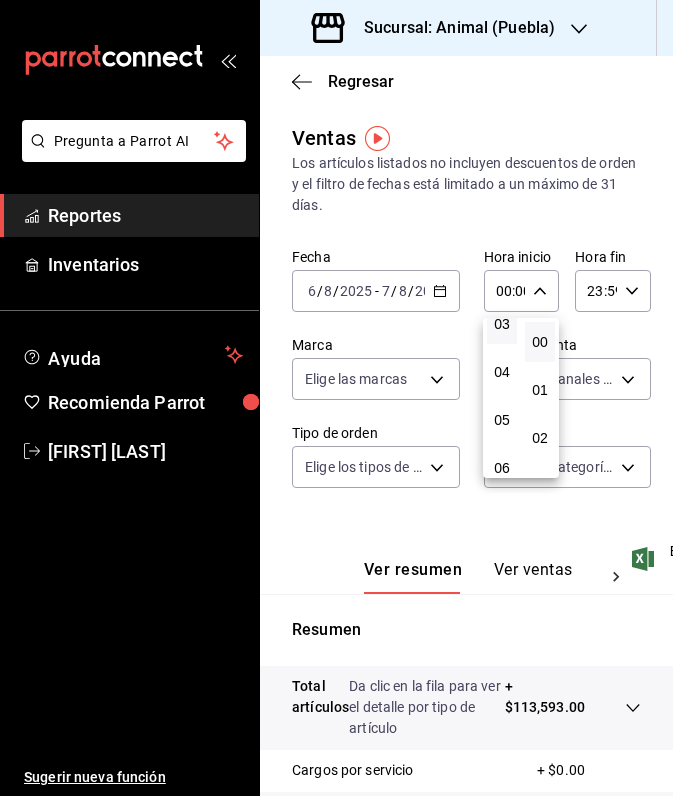scroll, scrollTop: 163, scrollLeft: 0, axis: vertical 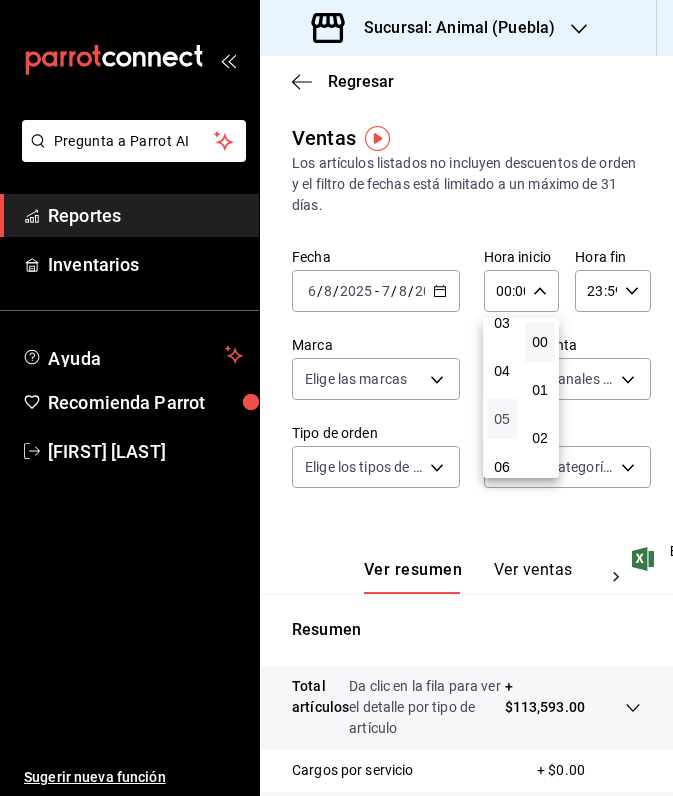 click on "05" at bounding box center [502, 419] 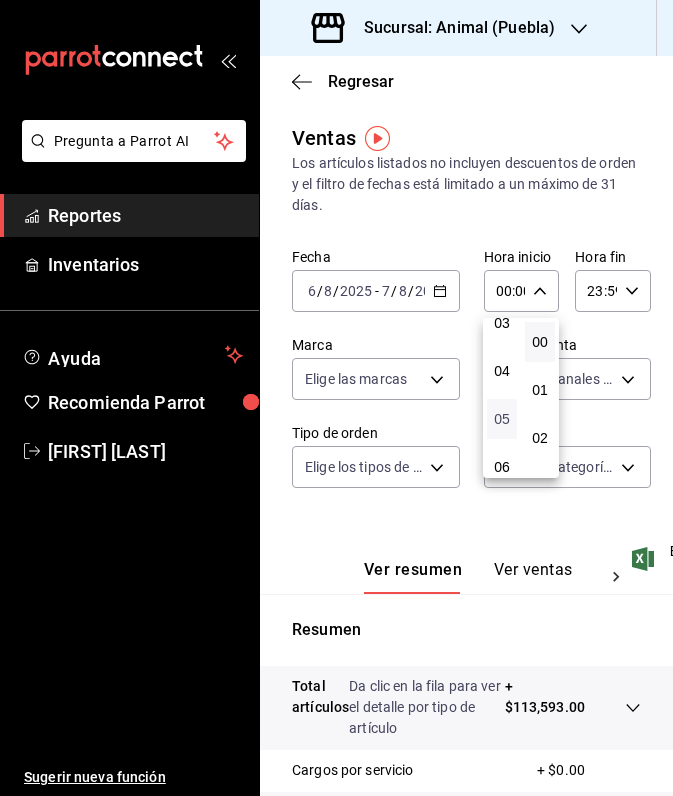 type on "05:00" 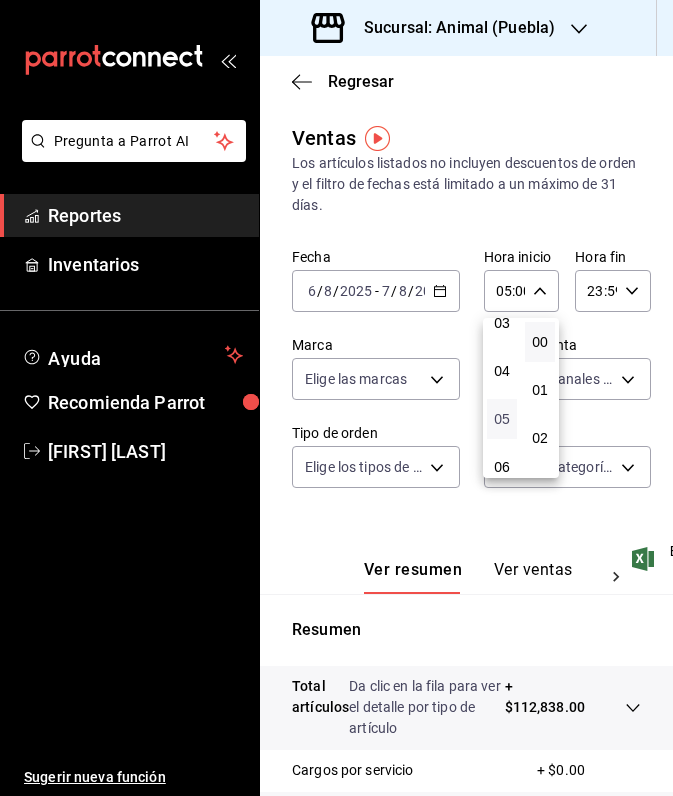 click on "05" at bounding box center [502, 419] 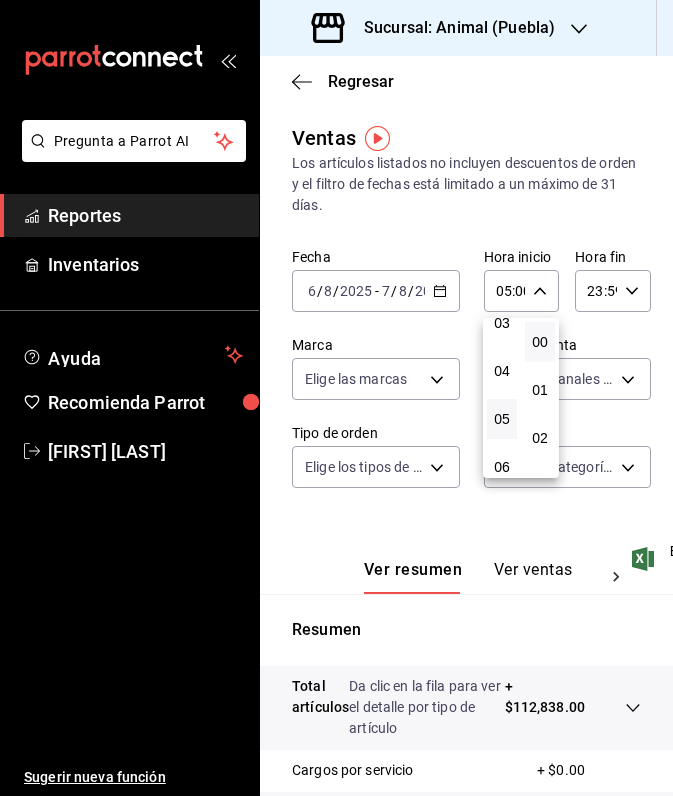 click at bounding box center [336, 398] 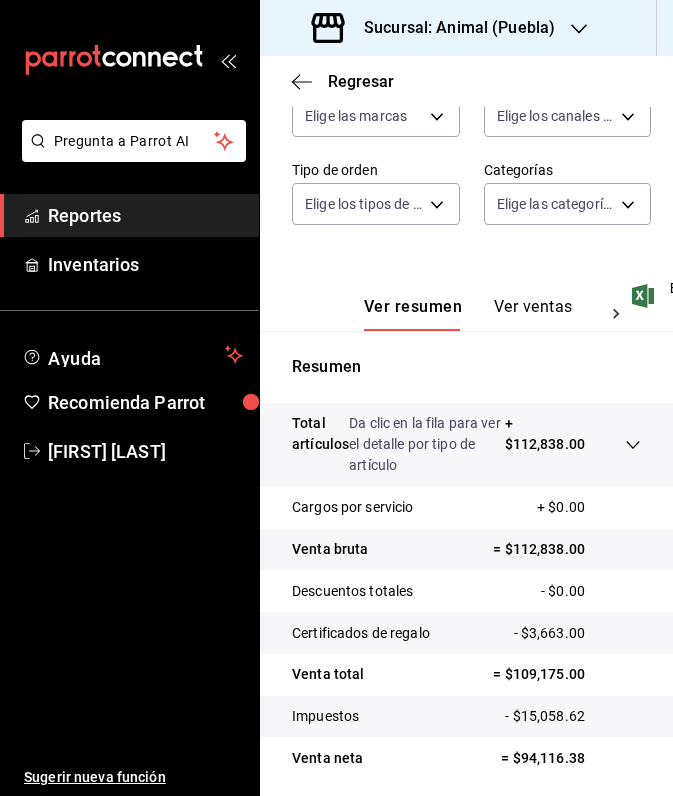scroll, scrollTop: 334, scrollLeft: 0, axis: vertical 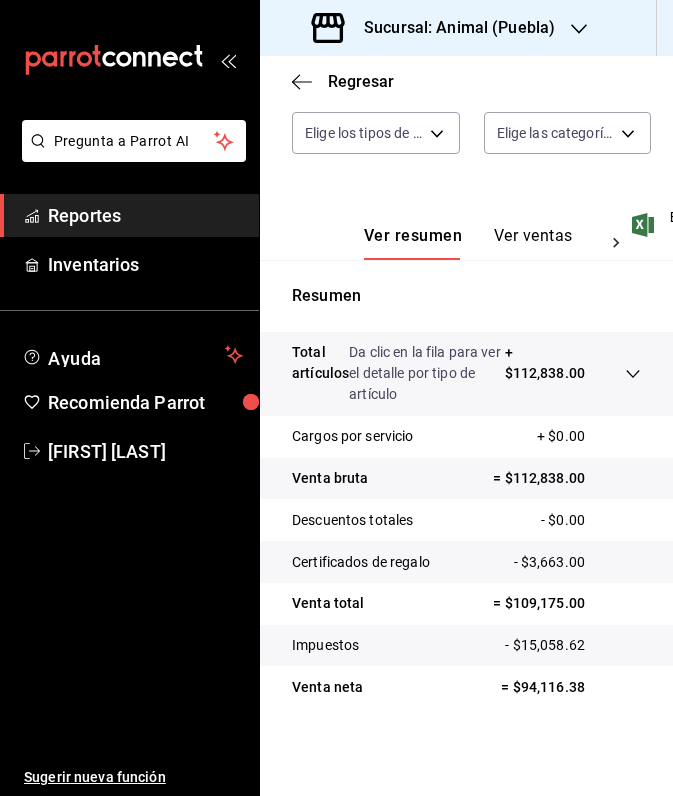 click at bounding box center (579, 28) 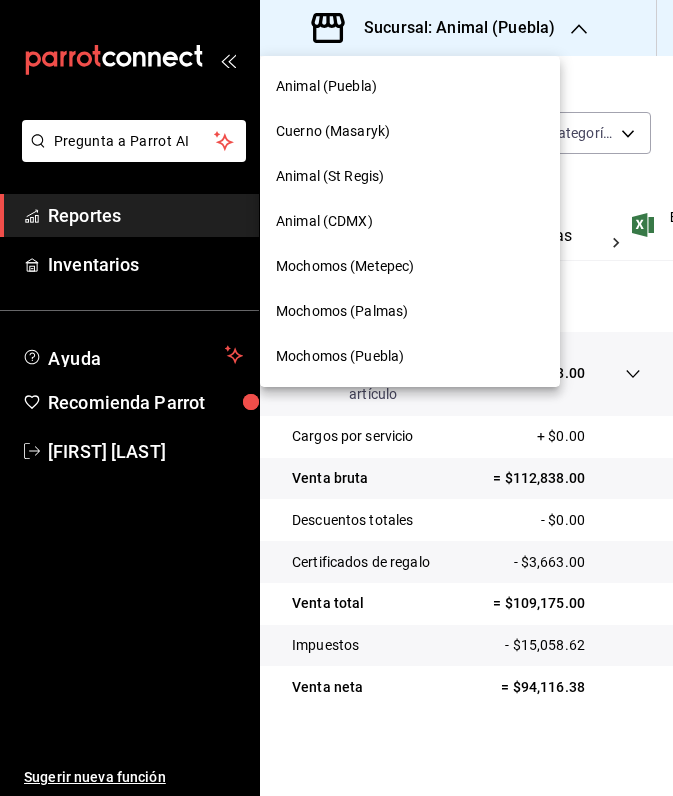 click on "Animal (St Regis)" at bounding box center (330, 176) 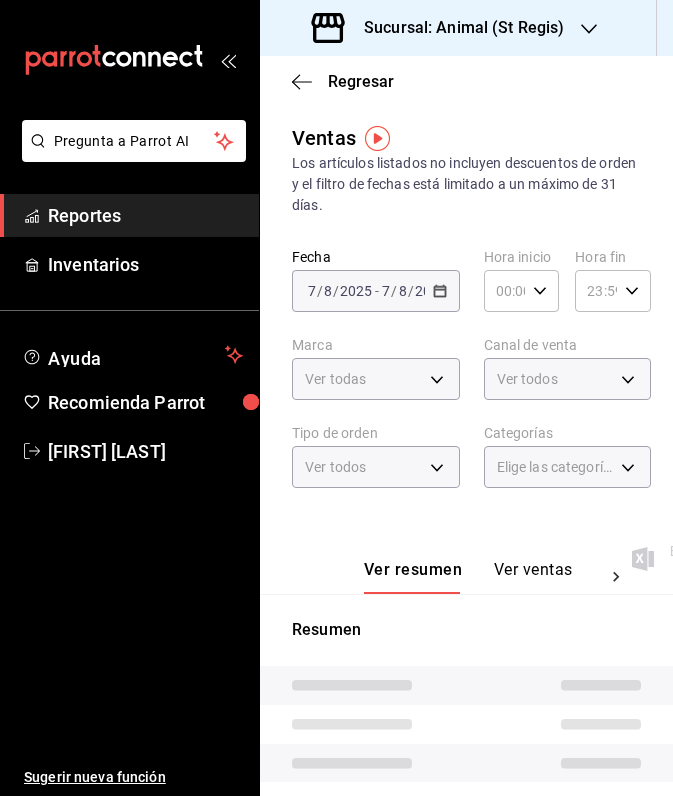 type on "05:00" 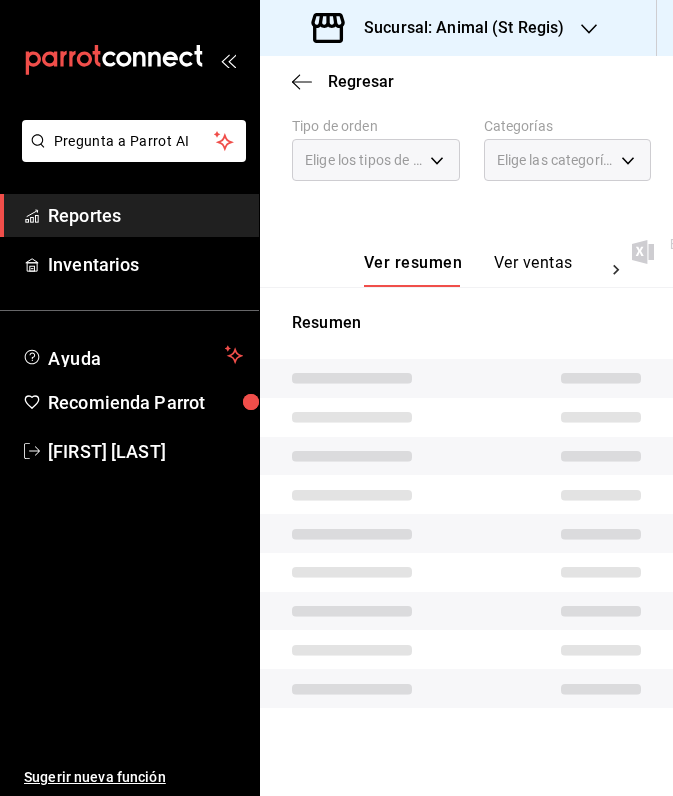 scroll, scrollTop: 318, scrollLeft: 0, axis: vertical 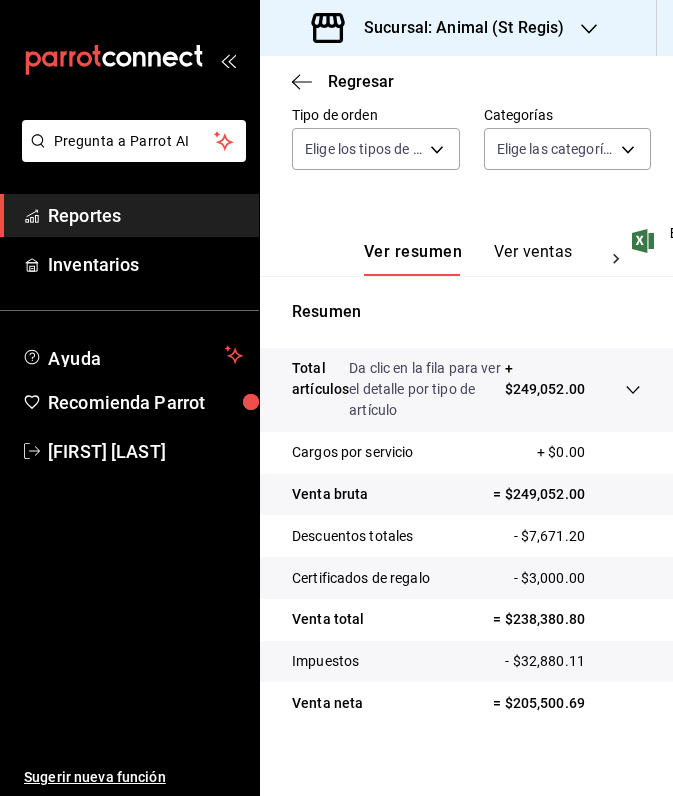 click 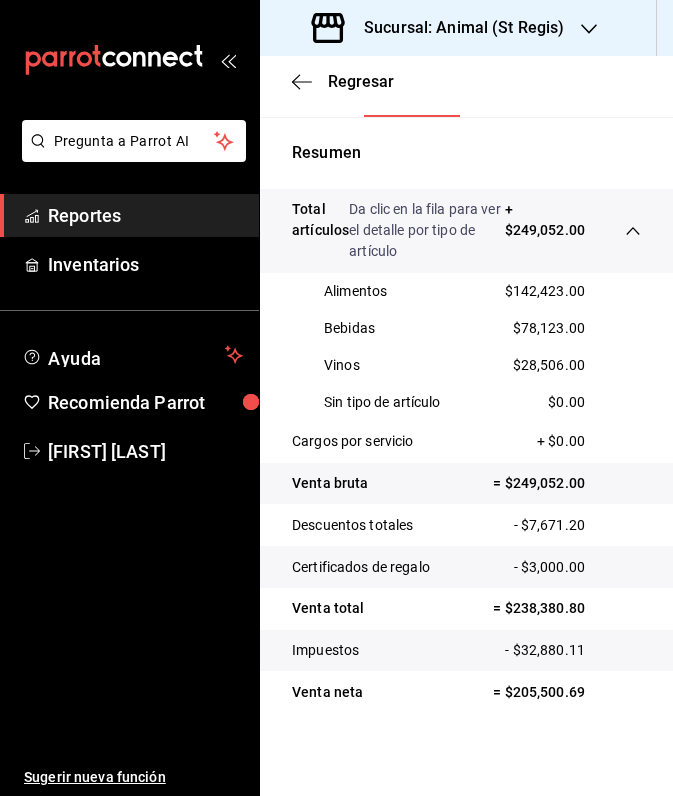 scroll, scrollTop: 483, scrollLeft: 0, axis: vertical 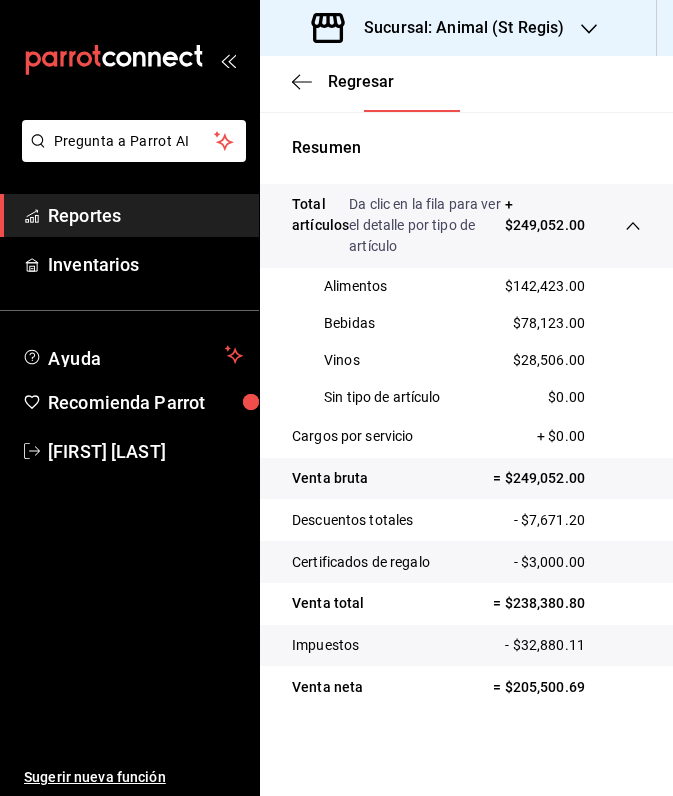 click 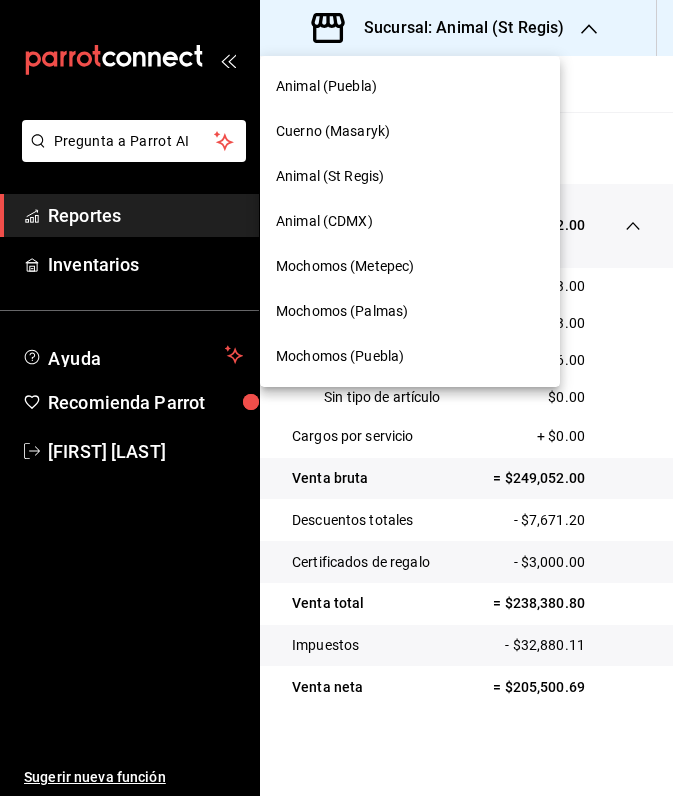 click on "Animal (CDMX)" at bounding box center (324, 221) 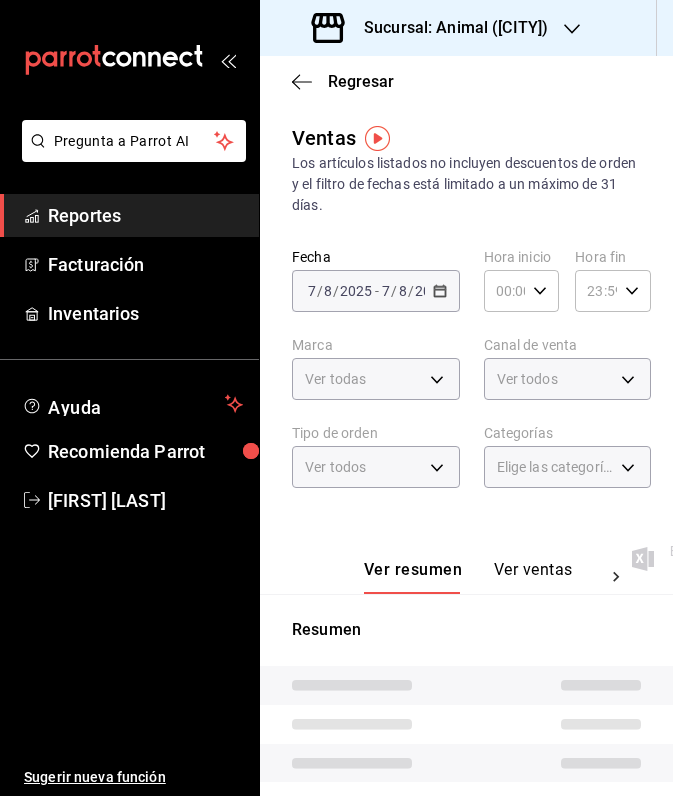 type on "05:00" 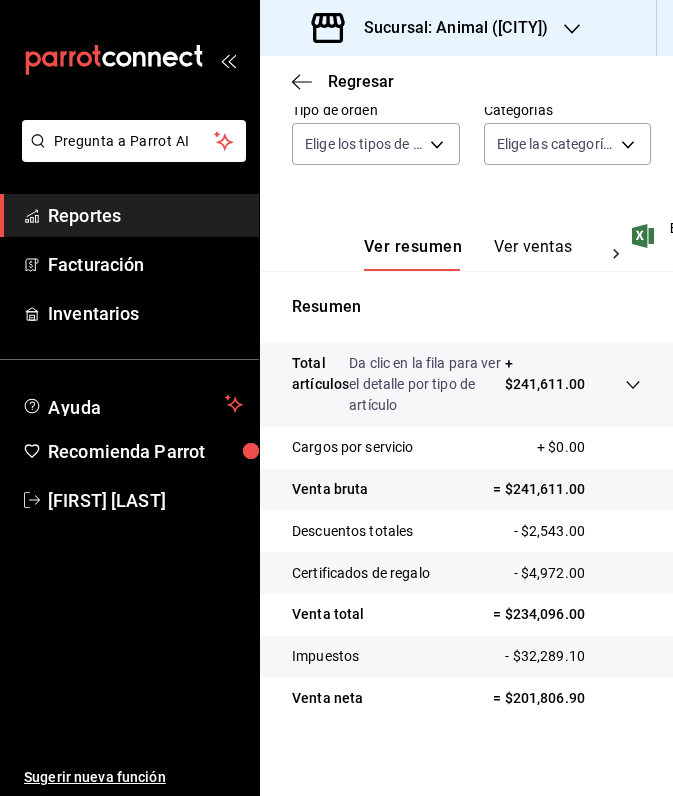 scroll, scrollTop: 334, scrollLeft: 0, axis: vertical 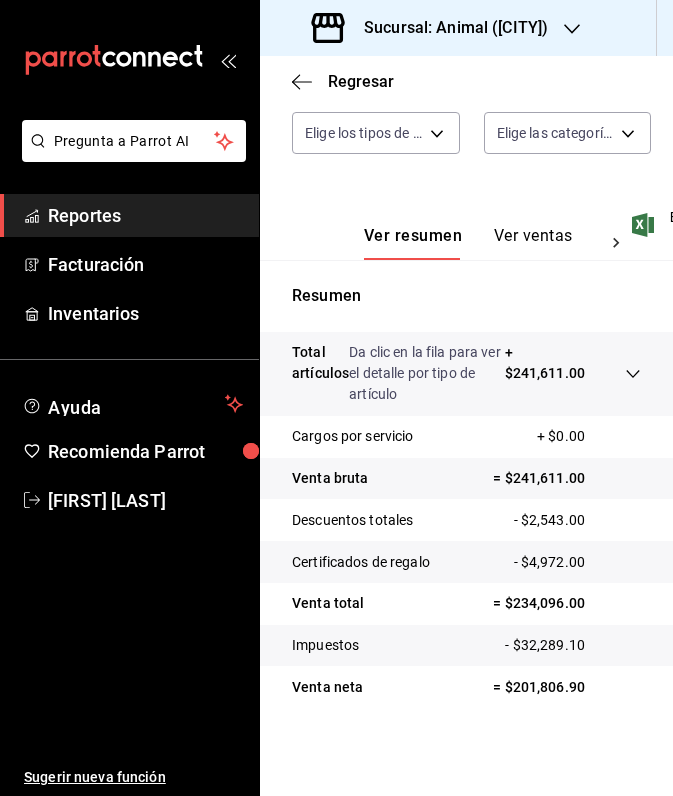 click 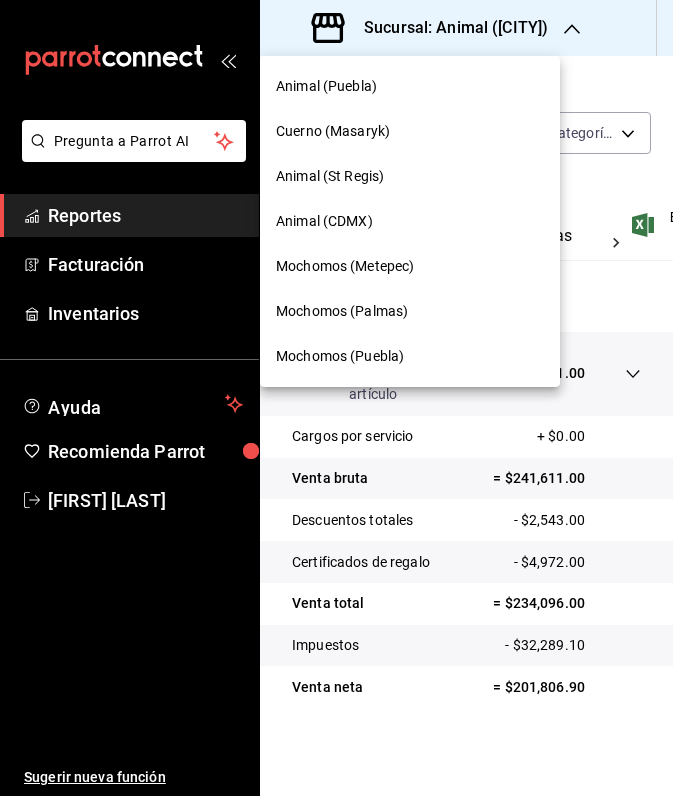 click on "Cuerno (Masaryk)" at bounding box center (333, 131) 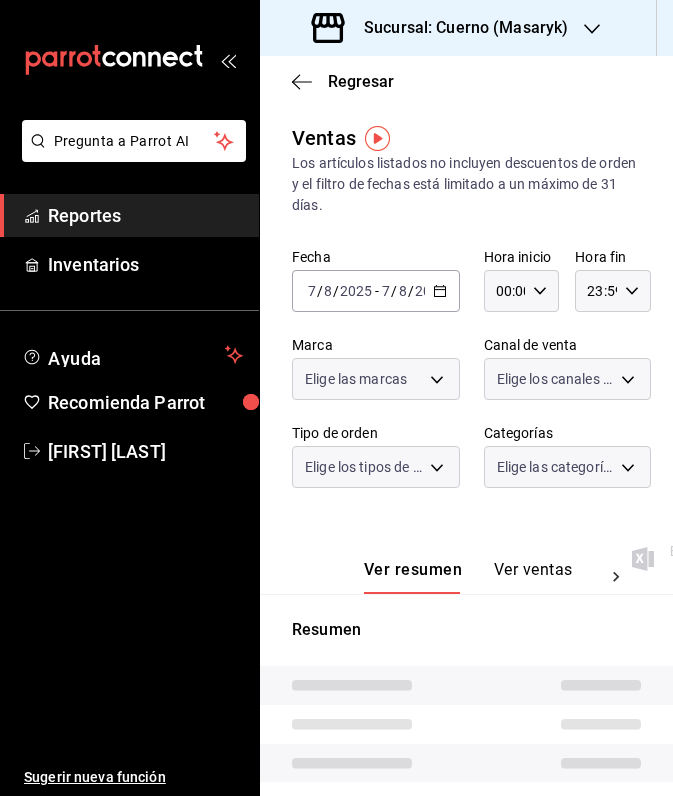 type on "05:00" 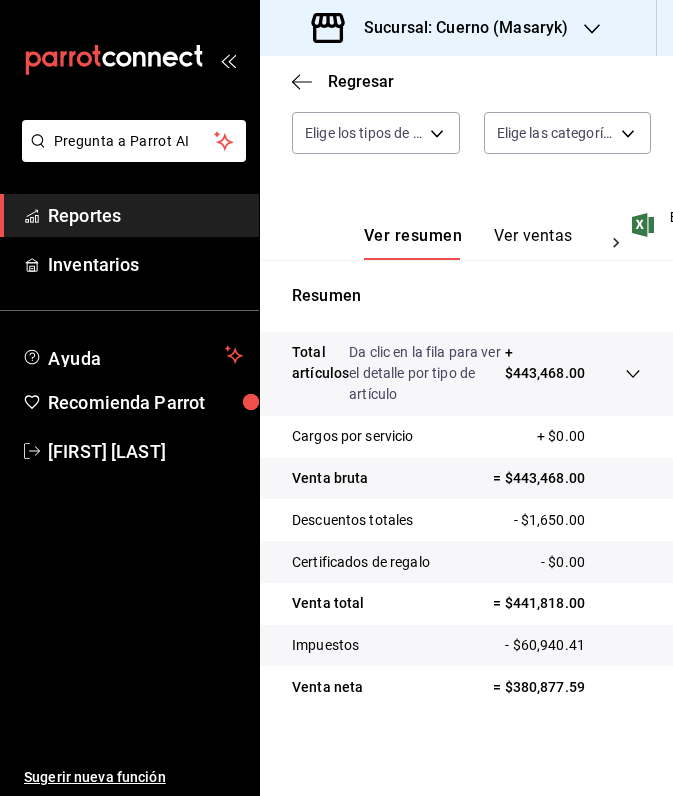 scroll, scrollTop: 334, scrollLeft: 0, axis: vertical 